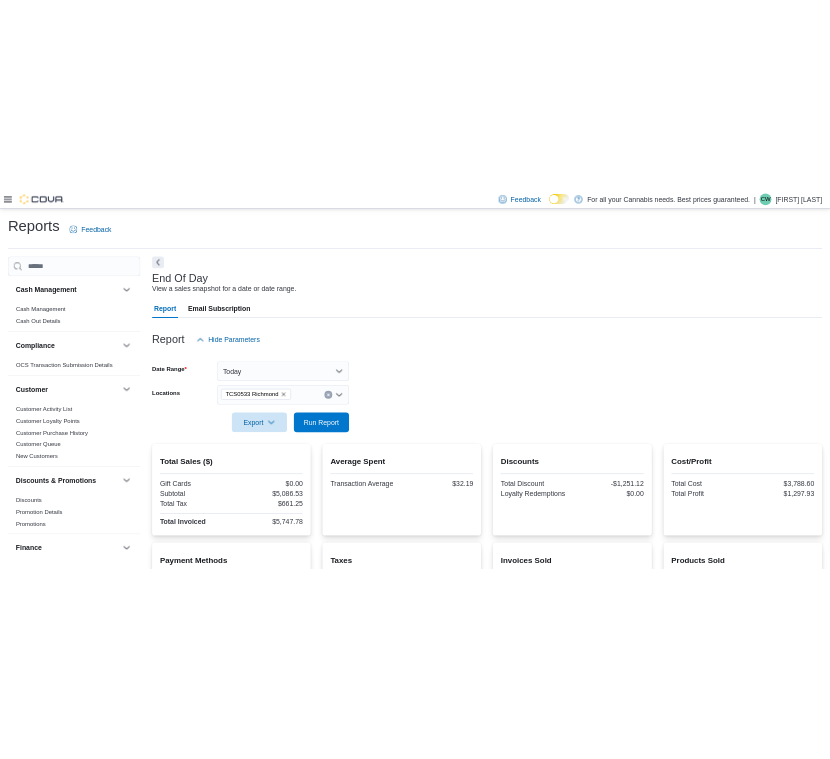 scroll, scrollTop: 0, scrollLeft: 0, axis: both 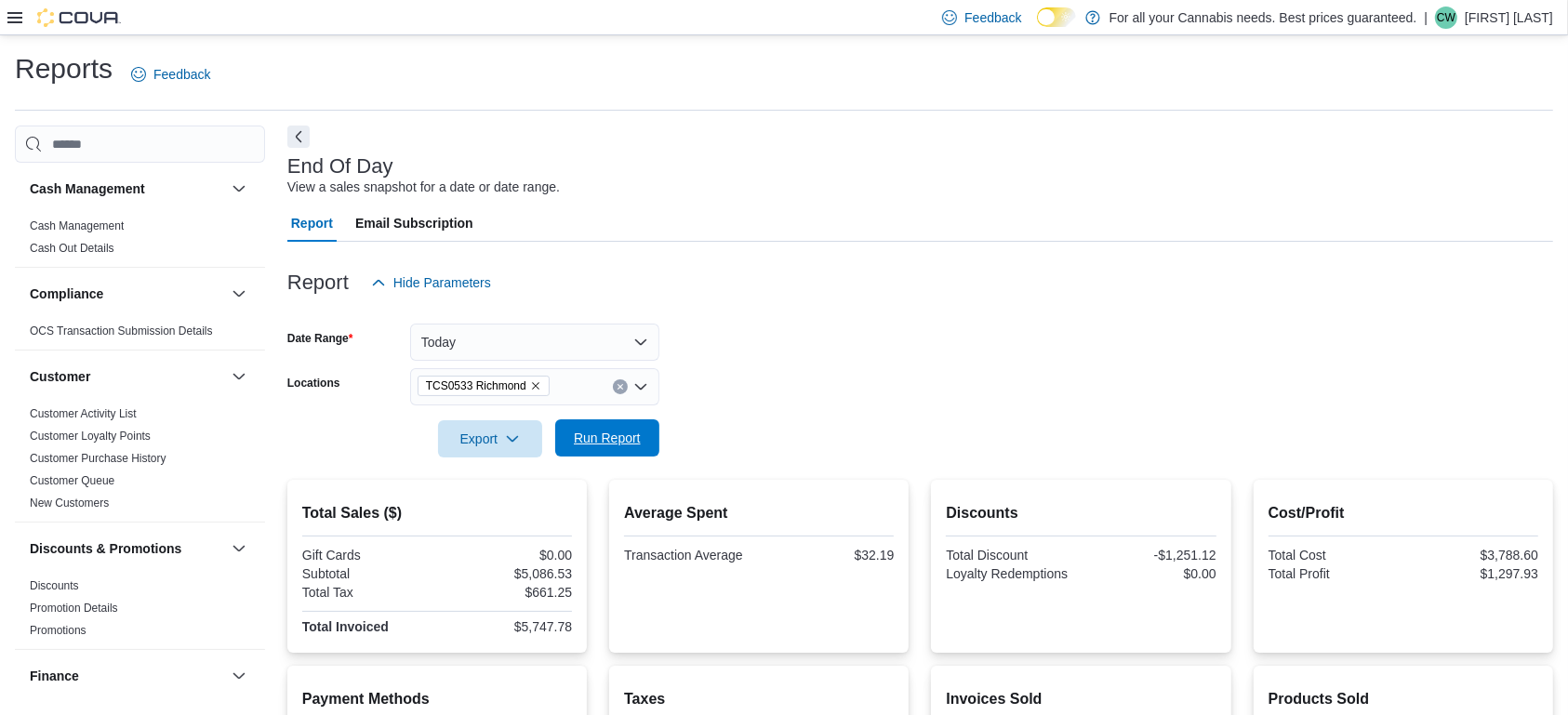 click on "Run Report" at bounding box center (607, 438) 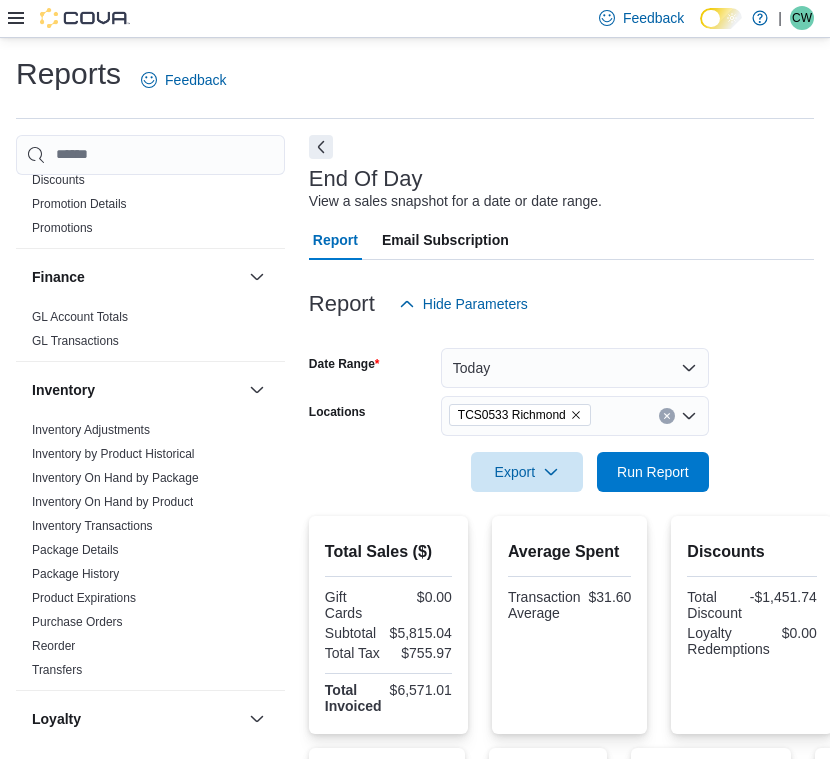 scroll, scrollTop: 540, scrollLeft: 0, axis: vertical 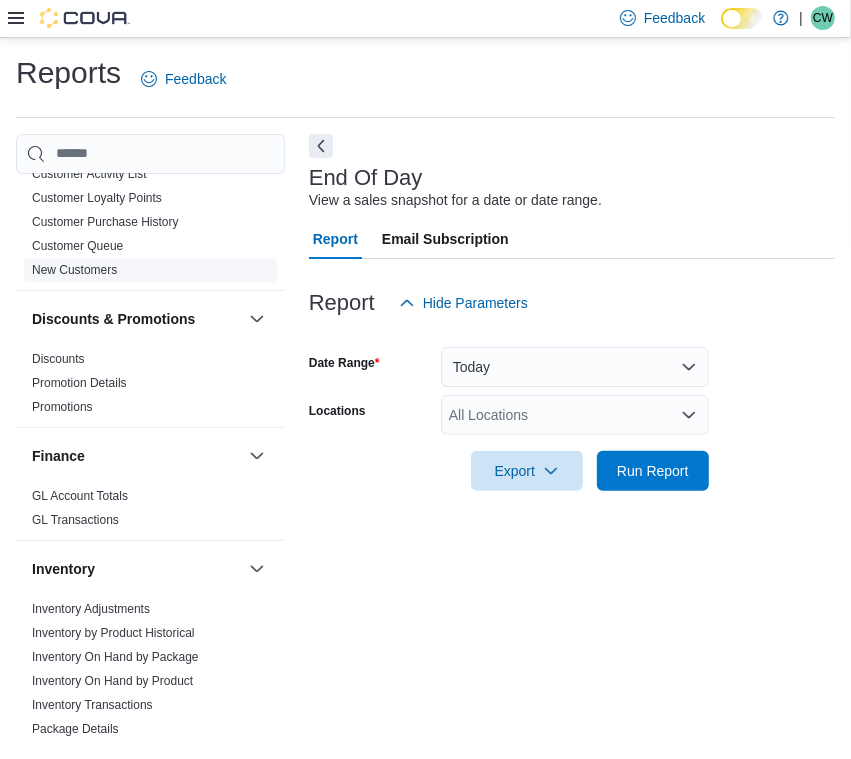 click on "New Customers" at bounding box center [74, 270] 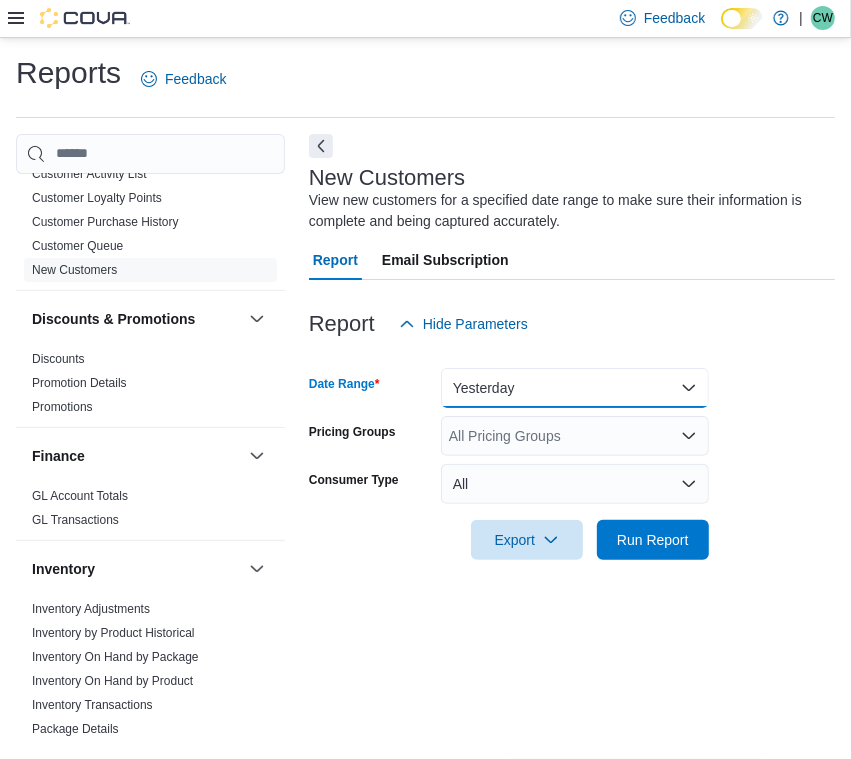click on "Yesterday" at bounding box center (575, 388) 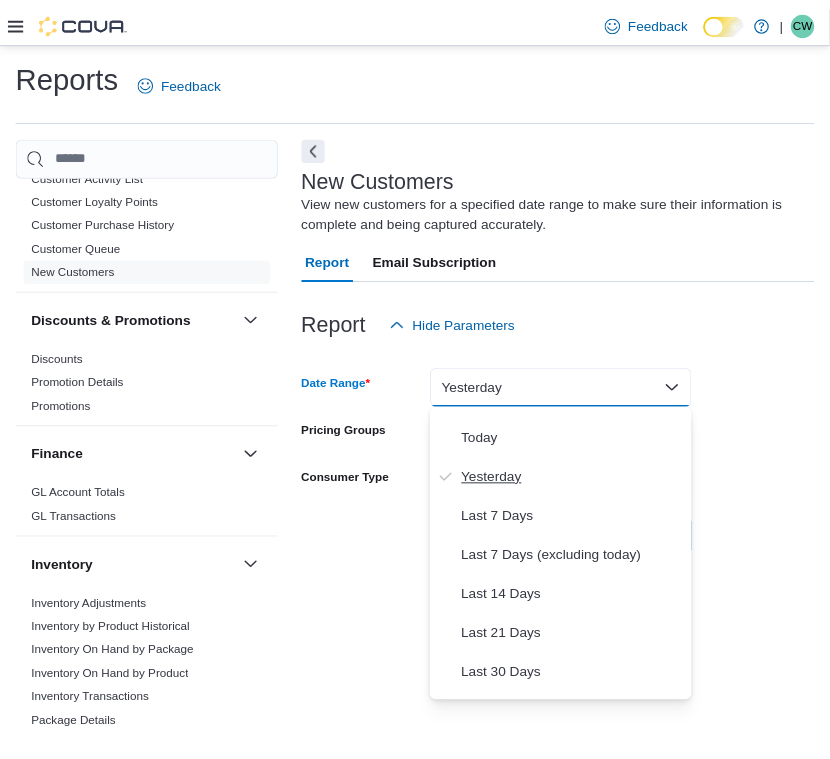 scroll, scrollTop: 0, scrollLeft: 0, axis: both 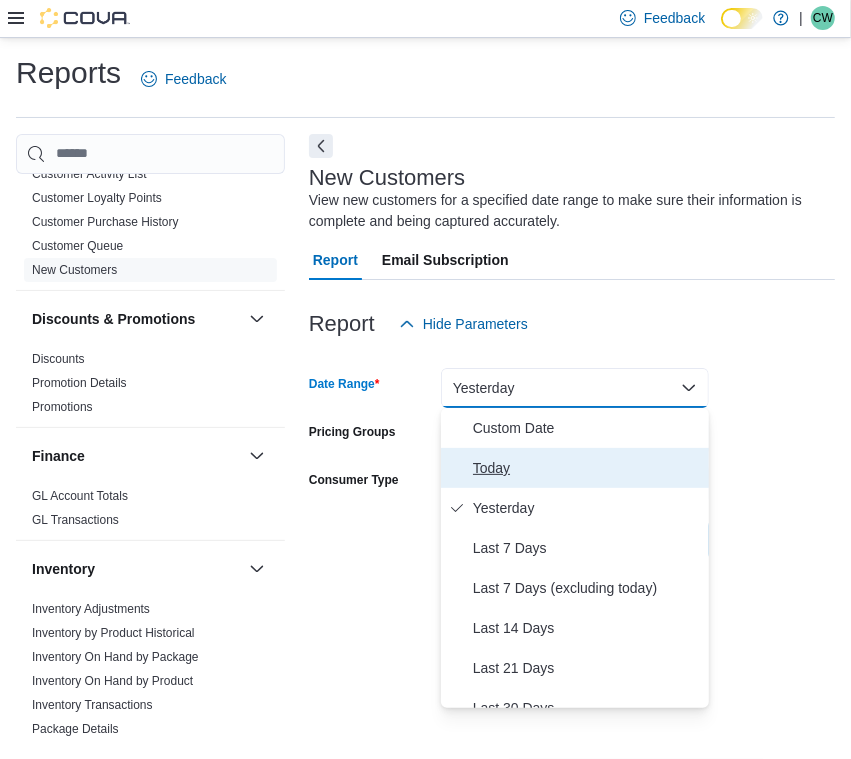 click on "Today" at bounding box center (587, 468) 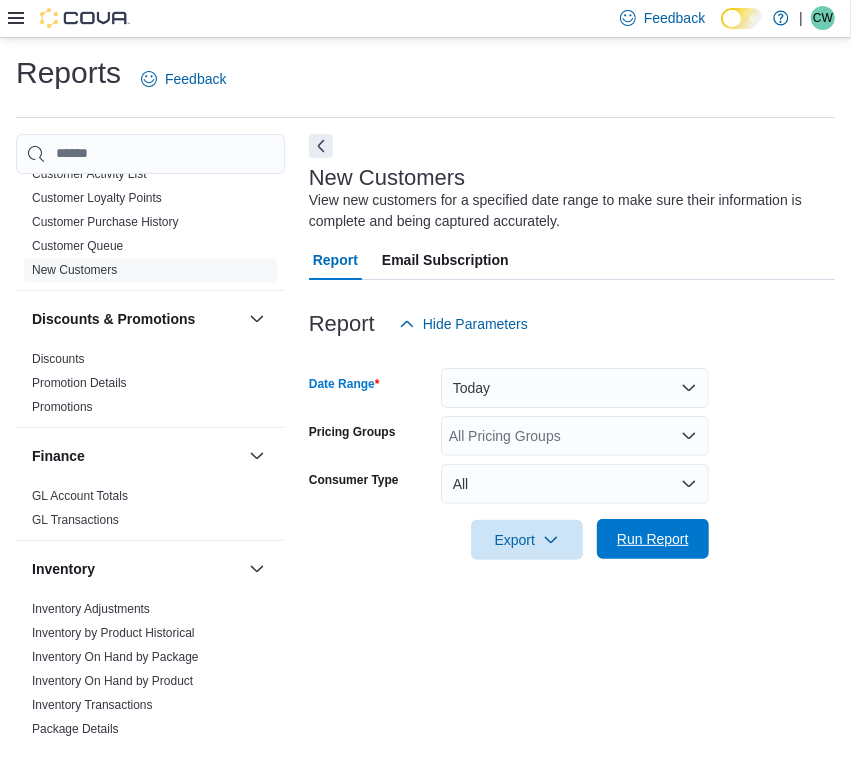 click on "Run Report" at bounding box center [653, 539] 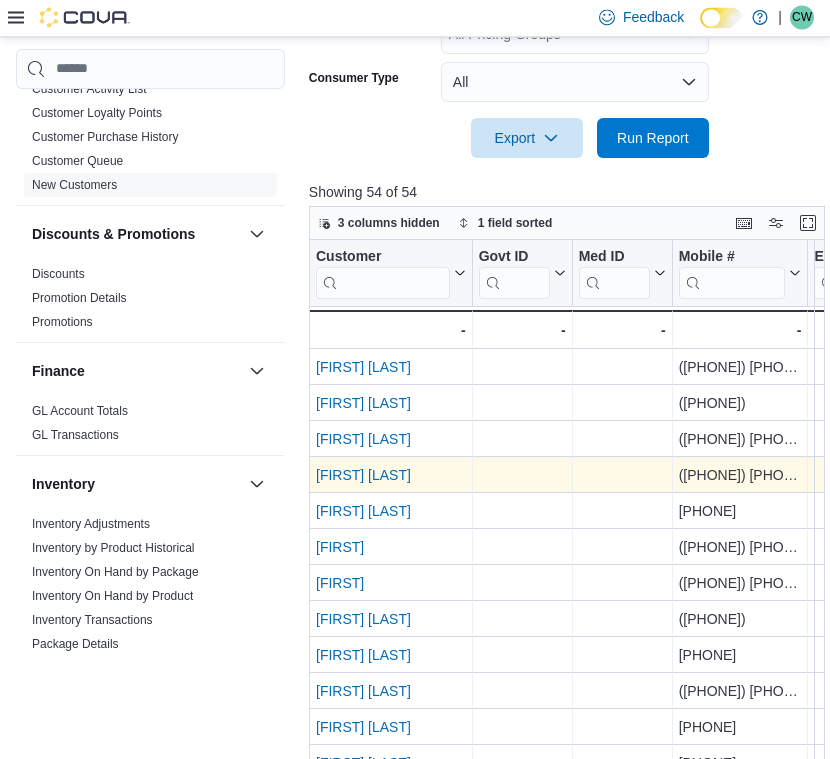 scroll, scrollTop: 421, scrollLeft: 0, axis: vertical 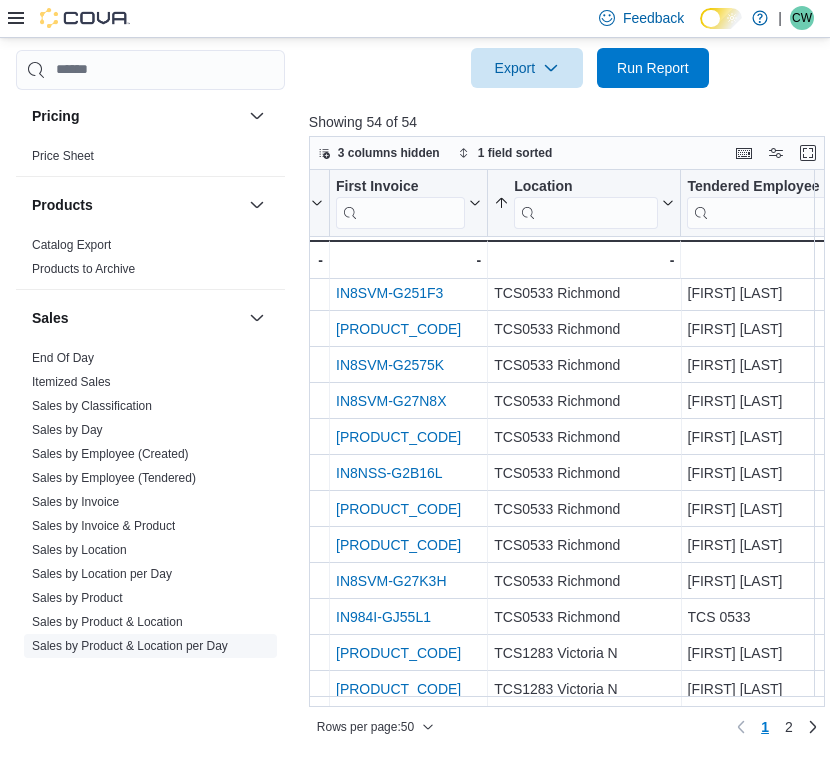 click on "Sales by Product & Location per Day" at bounding box center [130, 646] 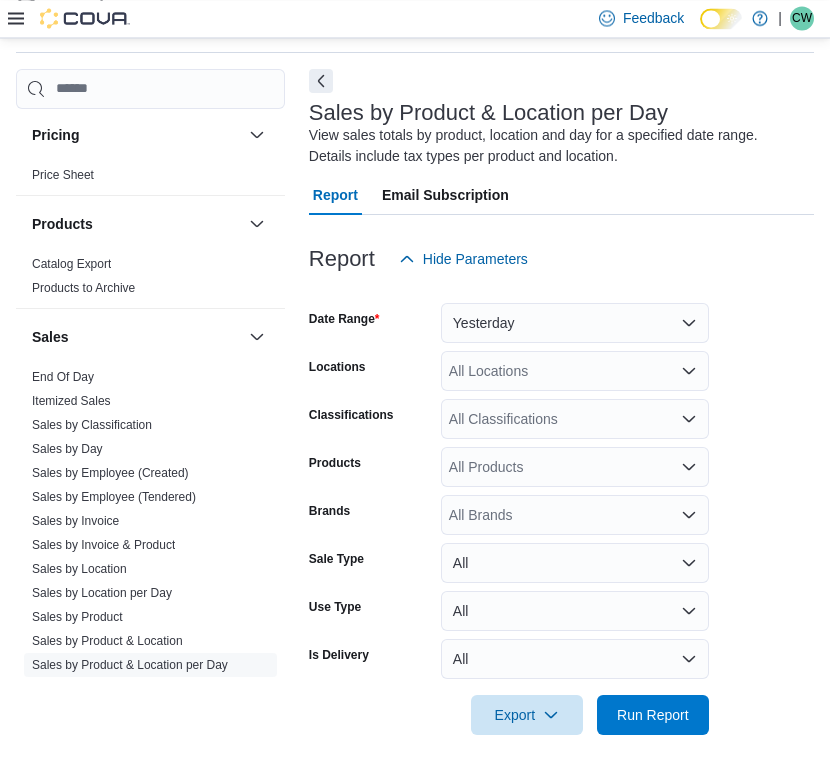 scroll, scrollTop: 67, scrollLeft: 0, axis: vertical 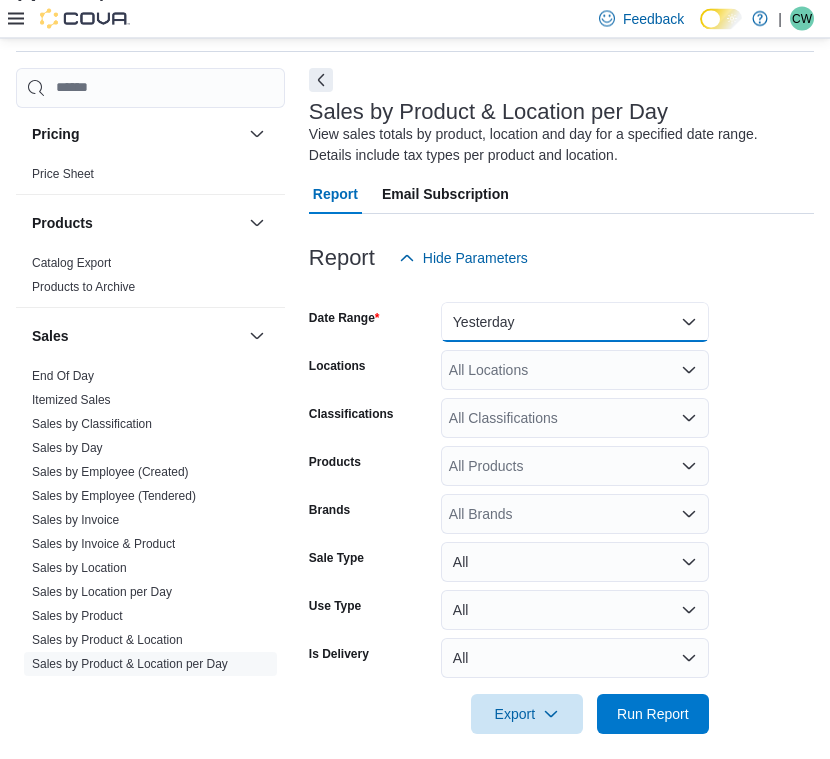 click on "Yesterday" at bounding box center (575, 322) 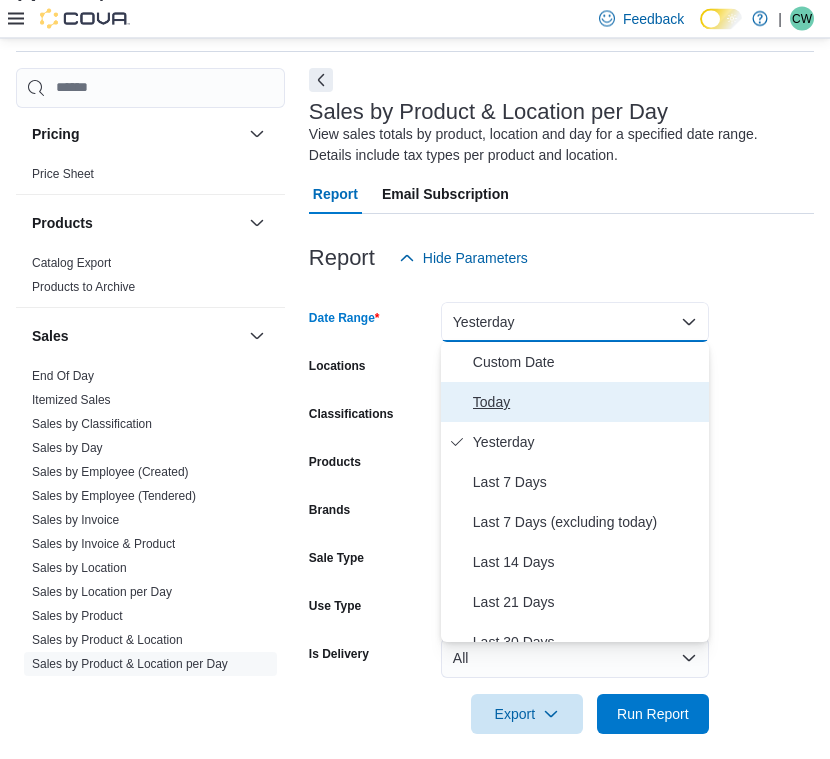 click on "Today" at bounding box center (575, 402) 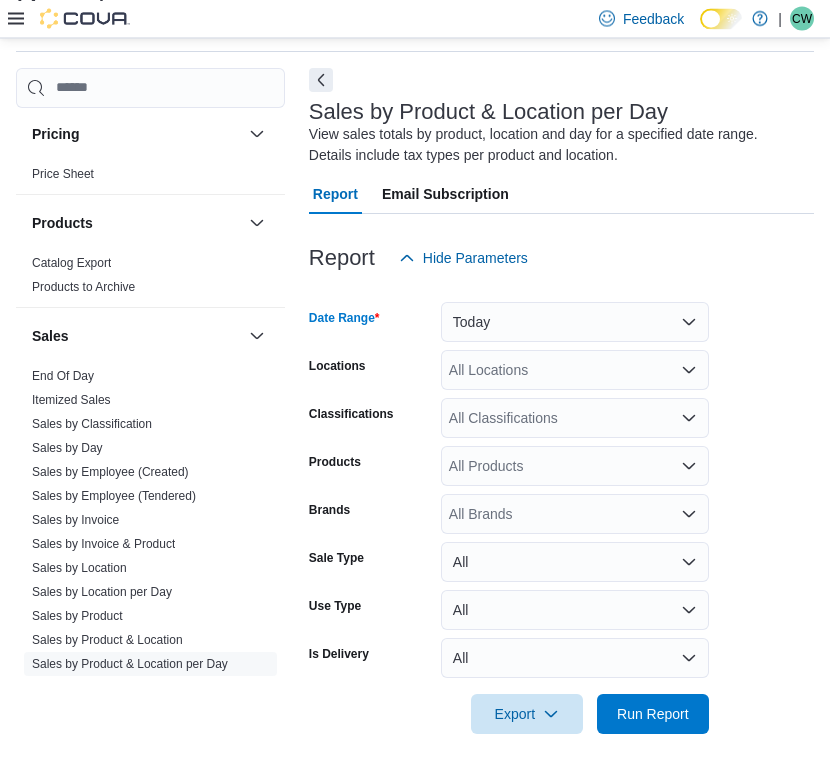 click on "All Locations" at bounding box center (575, 370) 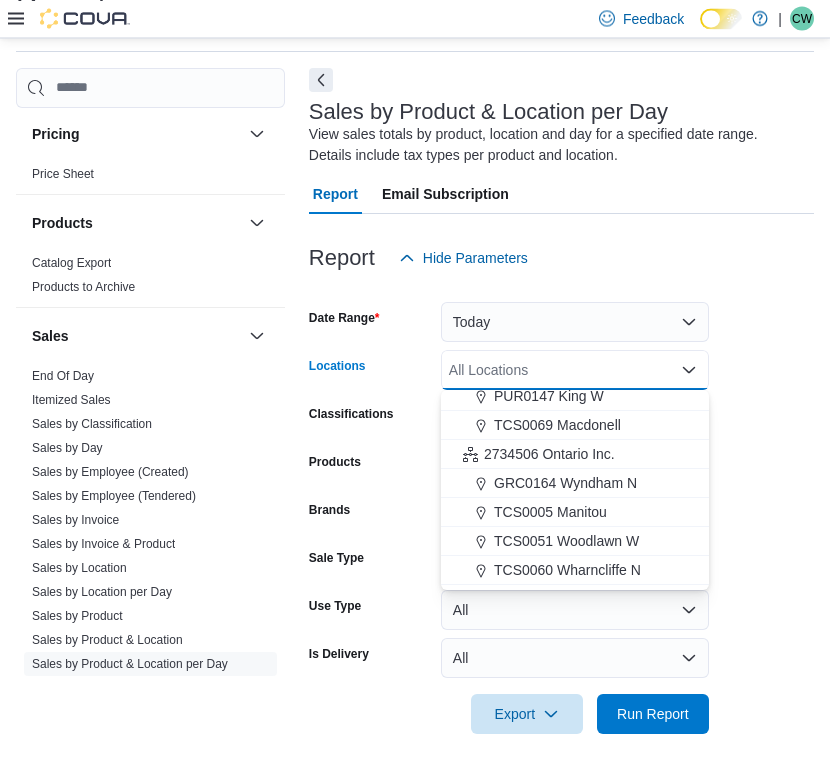 scroll, scrollTop: 180, scrollLeft: 0, axis: vertical 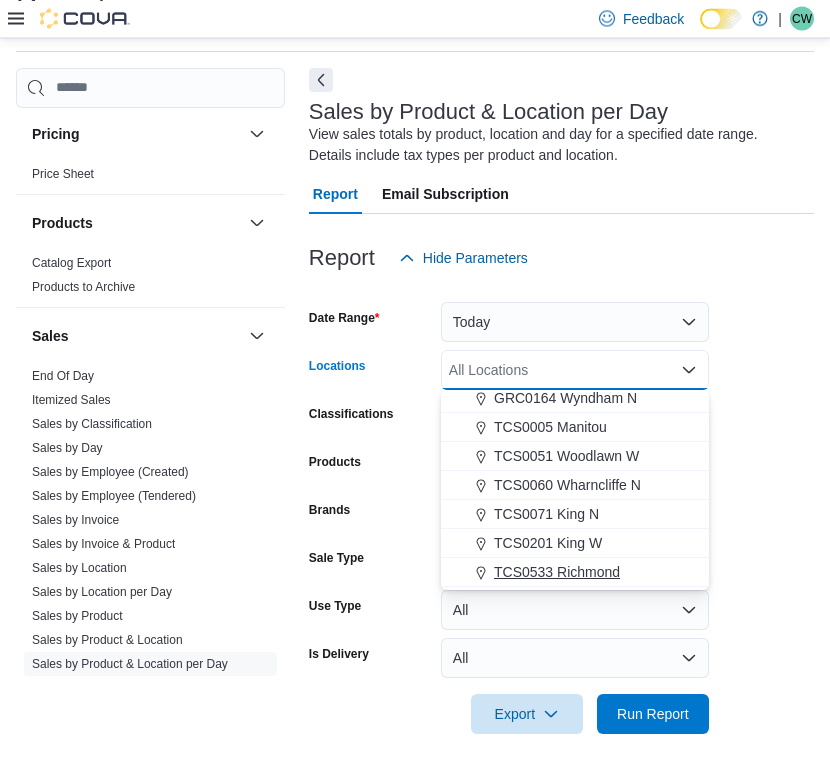 click on "TCS0533 Richmond" at bounding box center [557, 572] 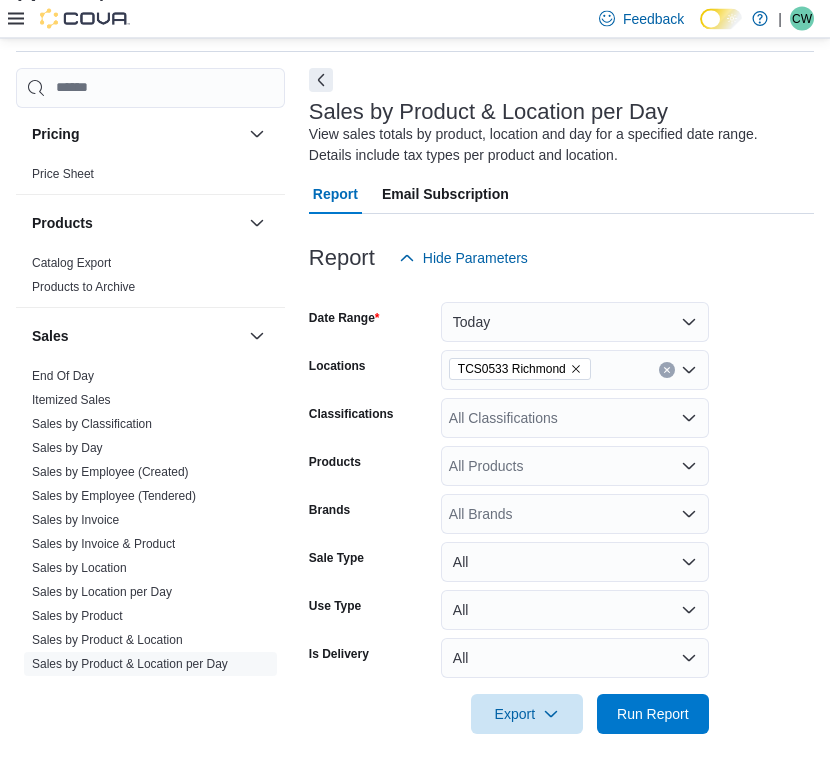 click on "Date Range Today Locations TCS0533 Richmond Classifications All Classifications Products All Products Brands All Brands Sale Type All Use Type All Is Delivery All Export  Run Report" at bounding box center [561, 506] 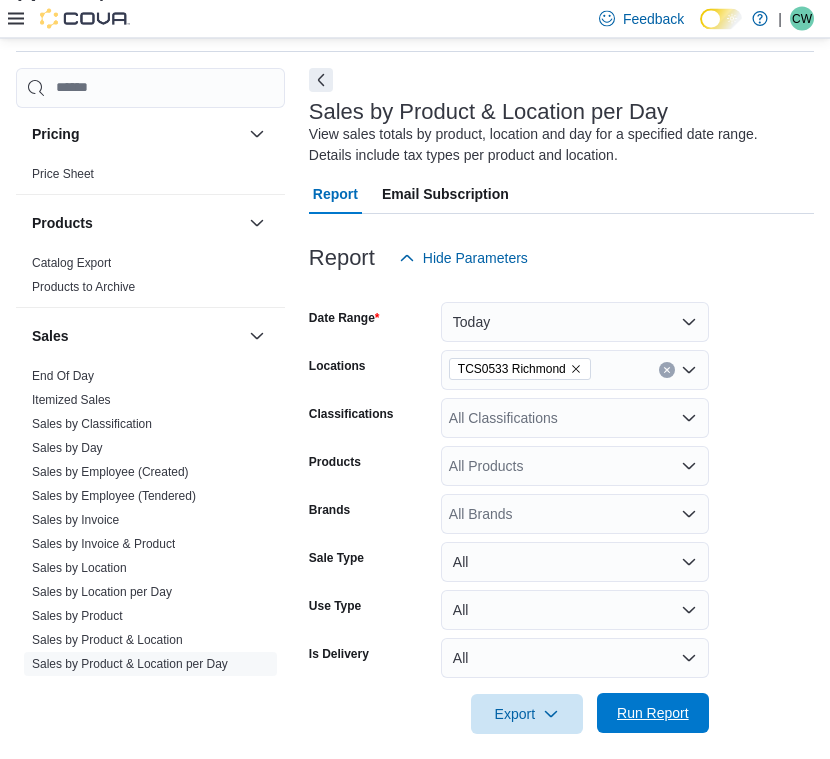 click on "Run Report" at bounding box center (653, 713) 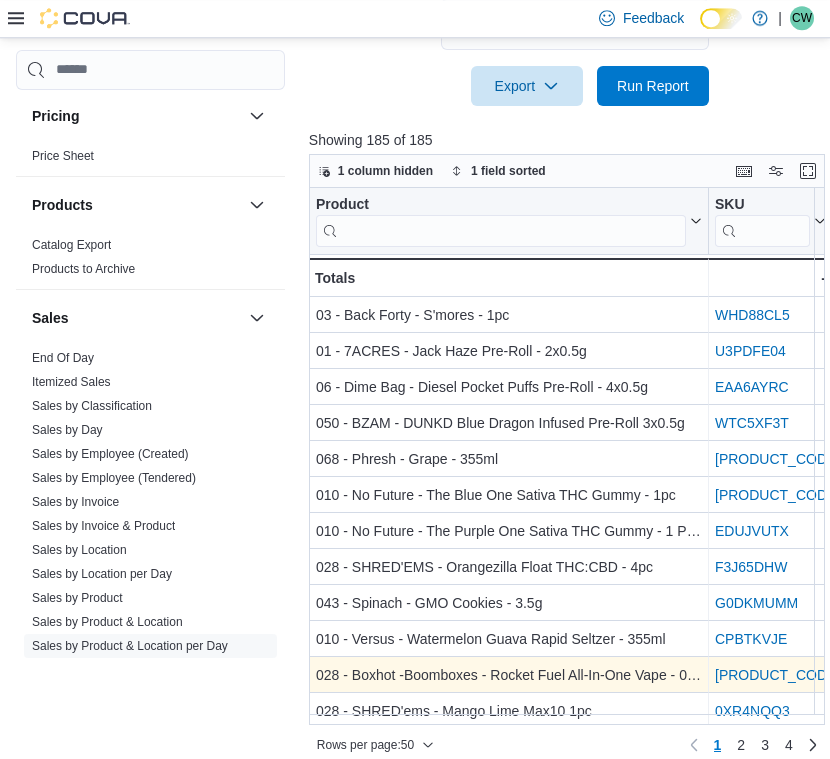 scroll, scrollTop: 697, scrollLeft: 0, axis: vertical 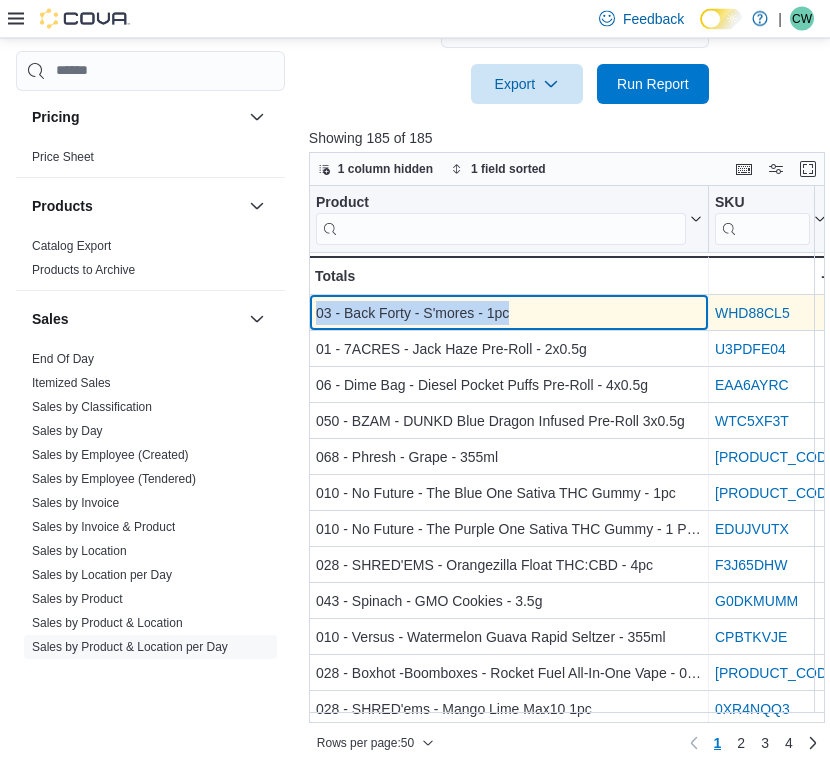 drag, startPoint x: 531, startPoint y: 320, endPoint x: 315, endPoint y: 323, distance: 216.02083 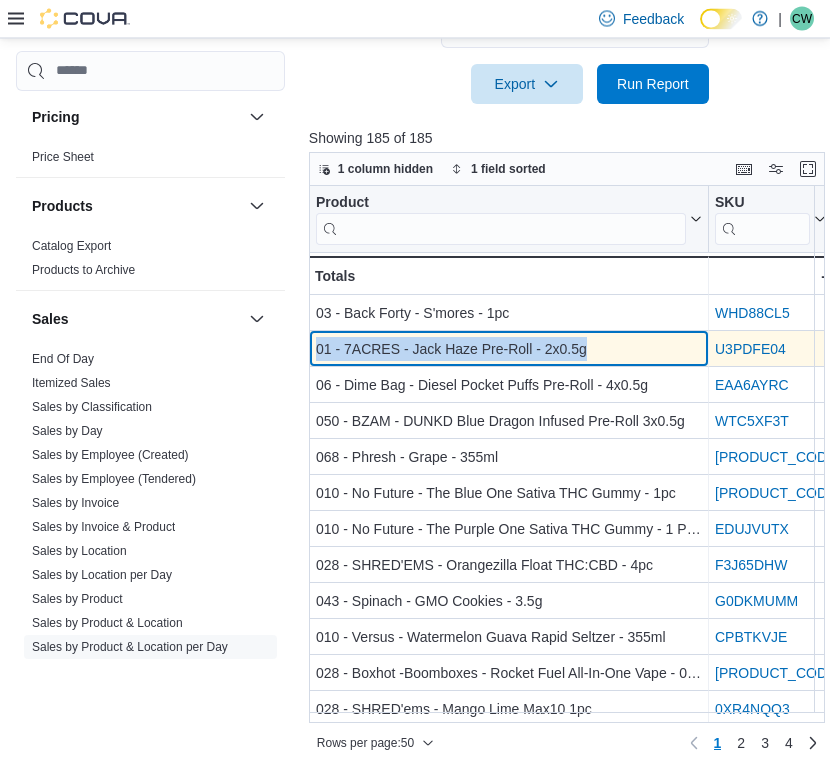 drag, startPoint x: 604, startPoint y: 348, endPoint x: 313, endPoint y: 355, distance: 291.08417 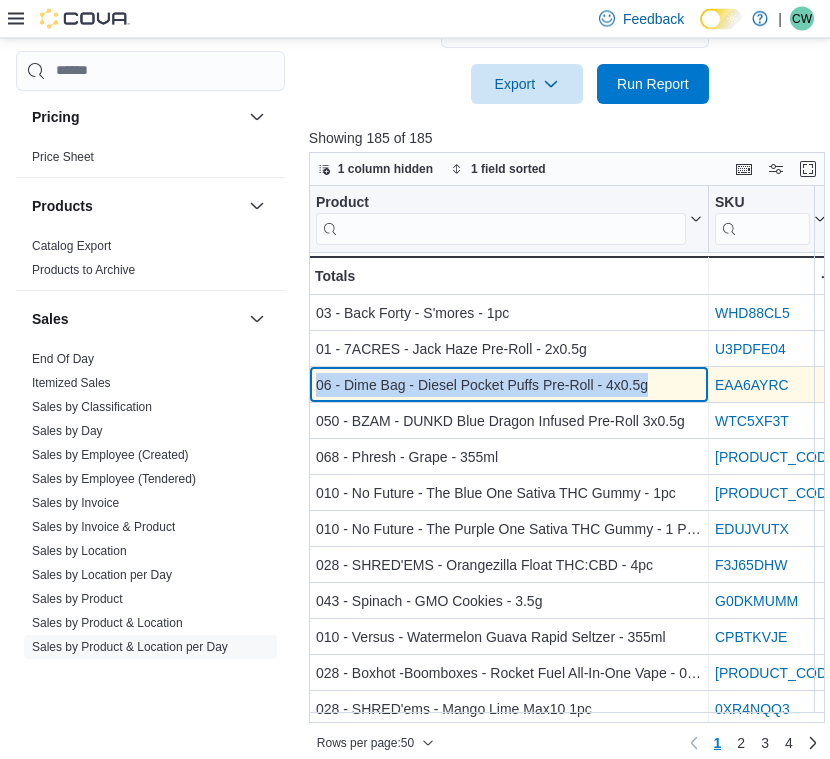 drag, startPoint x: 651, startPoint y: 383, endPoint x: 314, endPoint y: 392, distance: 337.12015 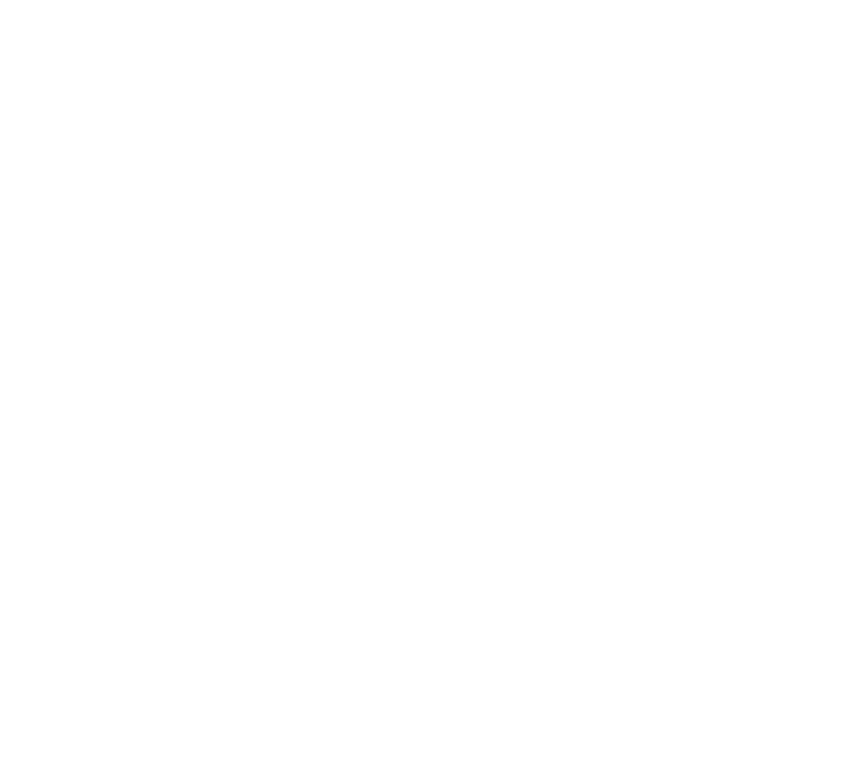 scroll, scrollTop: 0, scrollLeft: 0, axis: both 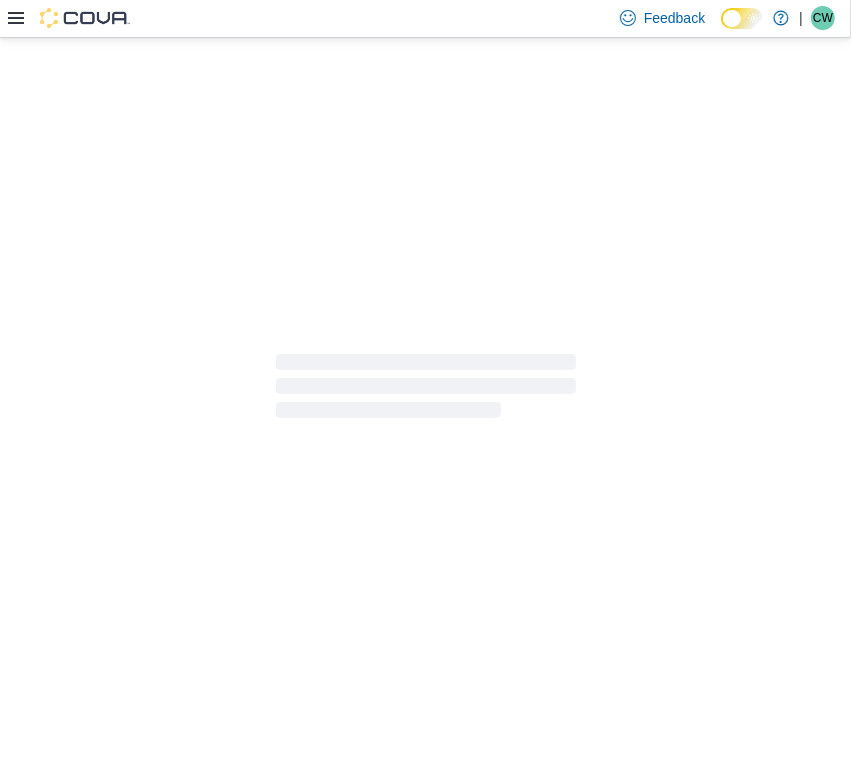 click 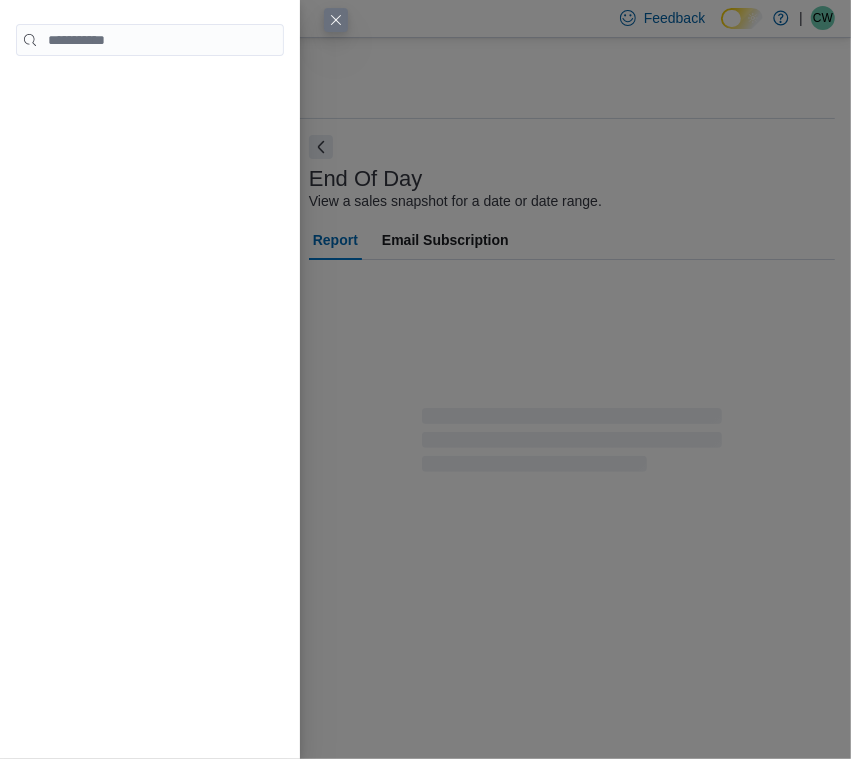 scroll, scrollTop: 1, scrollLeft: 0, axis: vertical 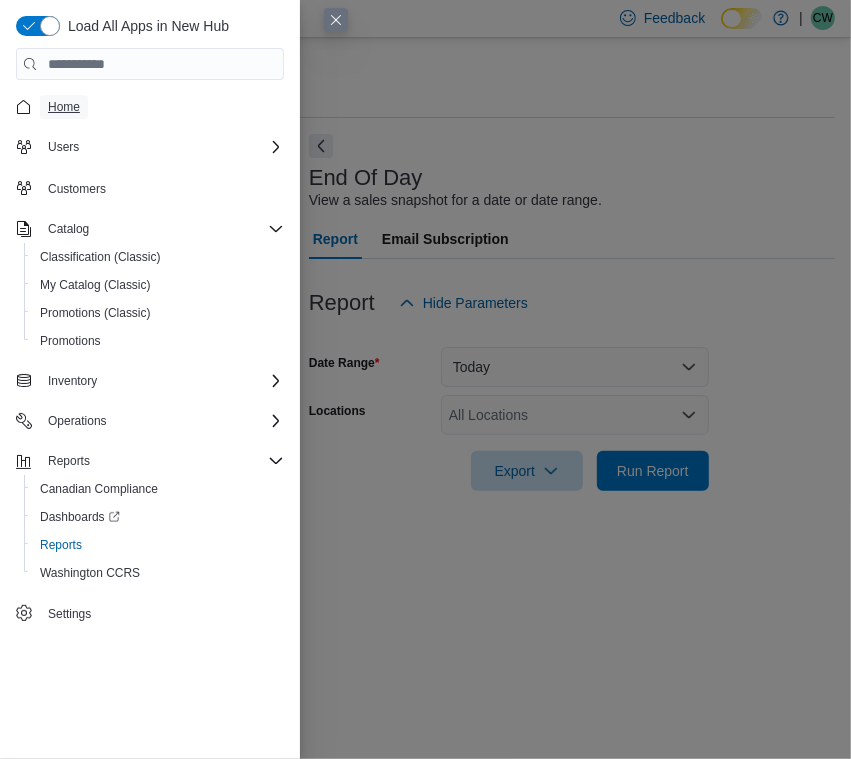 click on "Home" at bounding box center (64, 107) 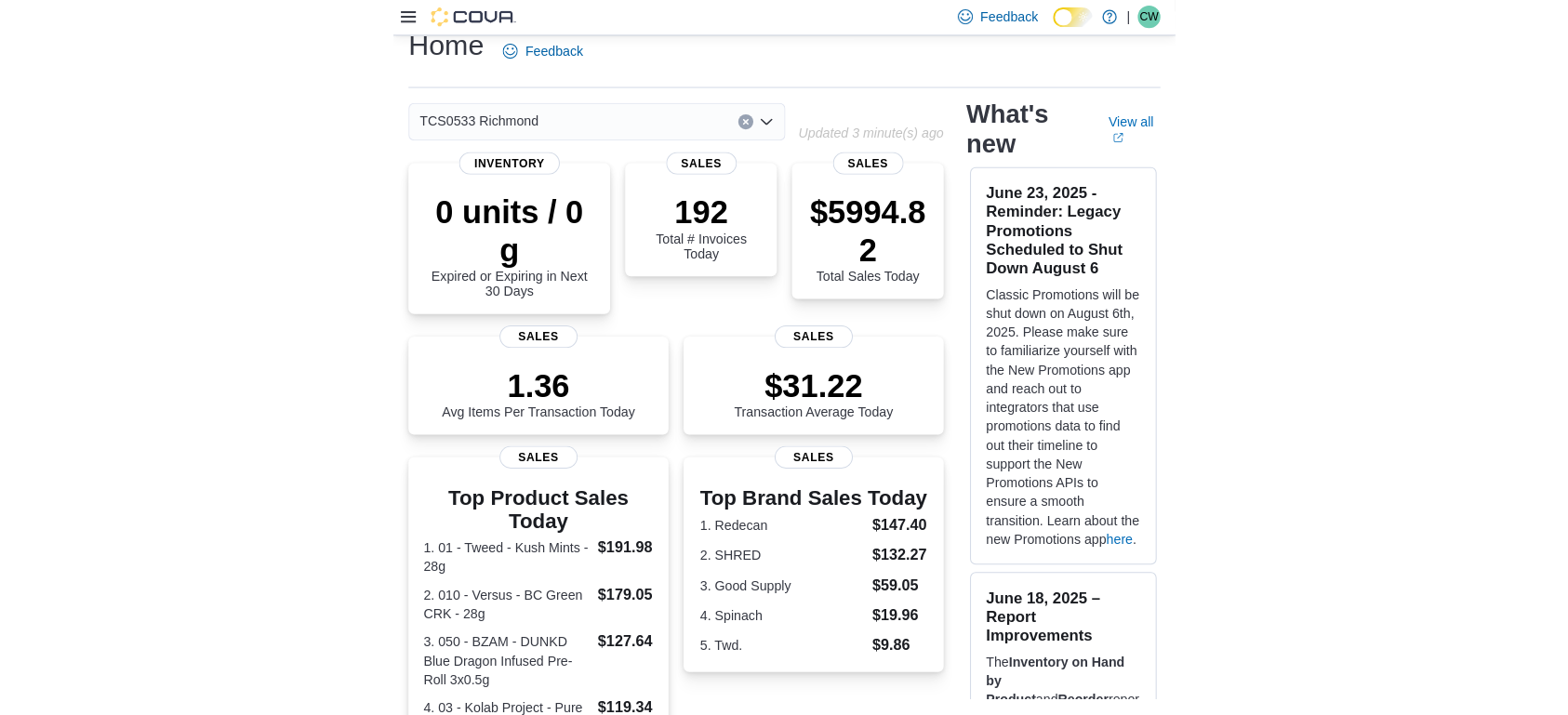 scroll, scrollTop: 0, scrollLeft: 0, axis: both 